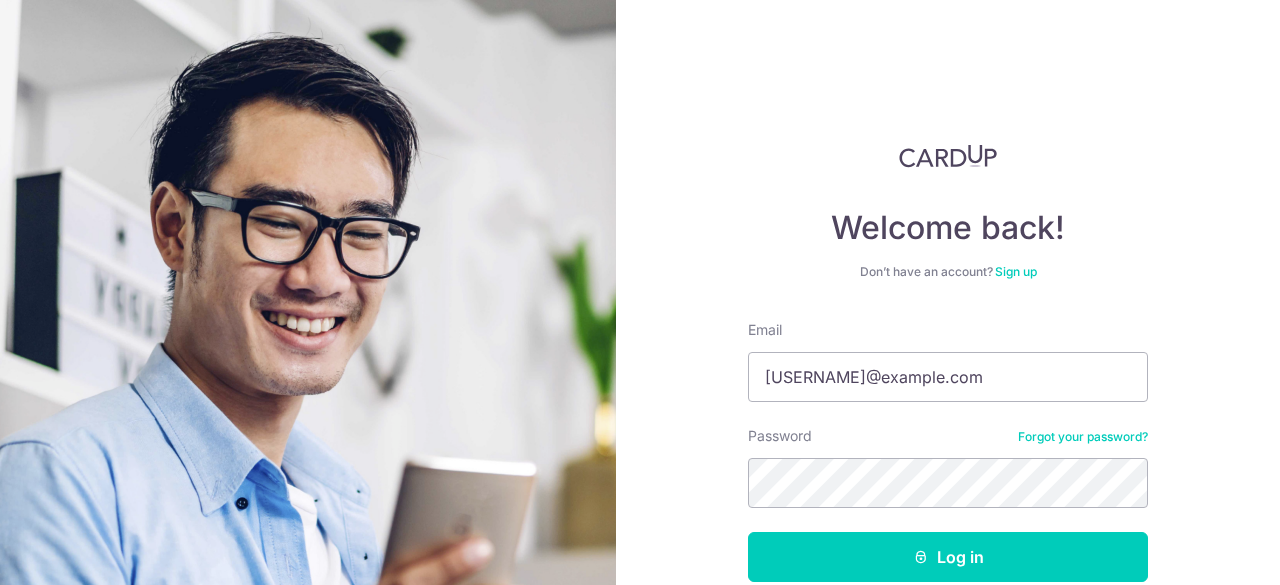 scroll, scrollTop: 0, scrollLeft: 0, axis: both 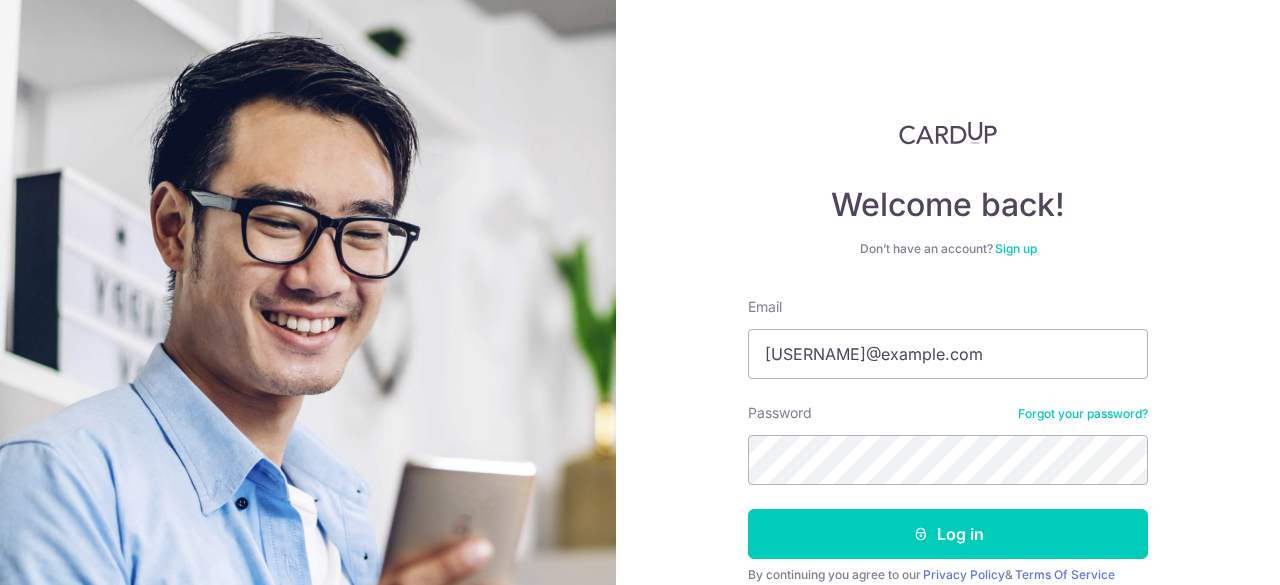 click at bounding box center (748, 379) 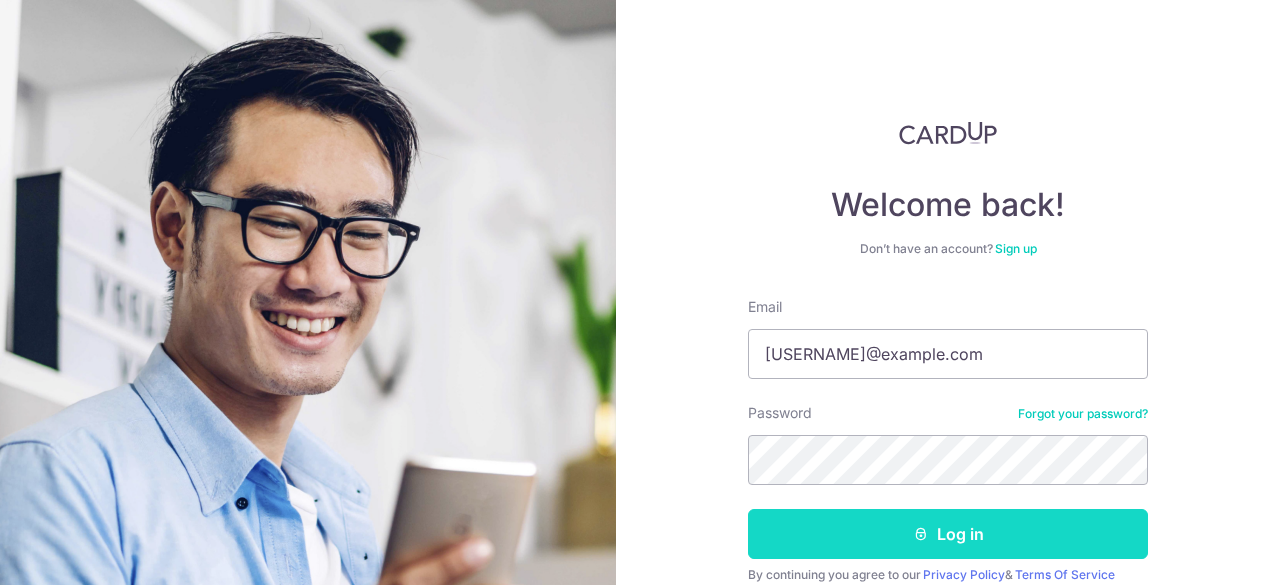 click on "Log in" at bounding box center [948, 534] 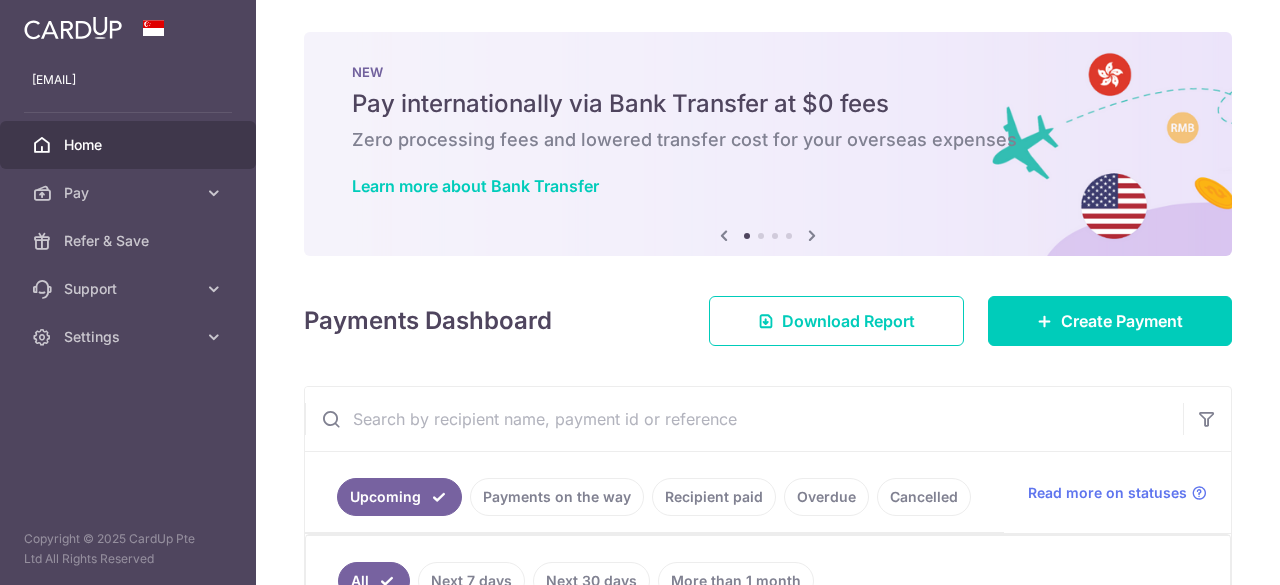 scroll, scrollTop: 0, scrollLeft: 0, axis: both 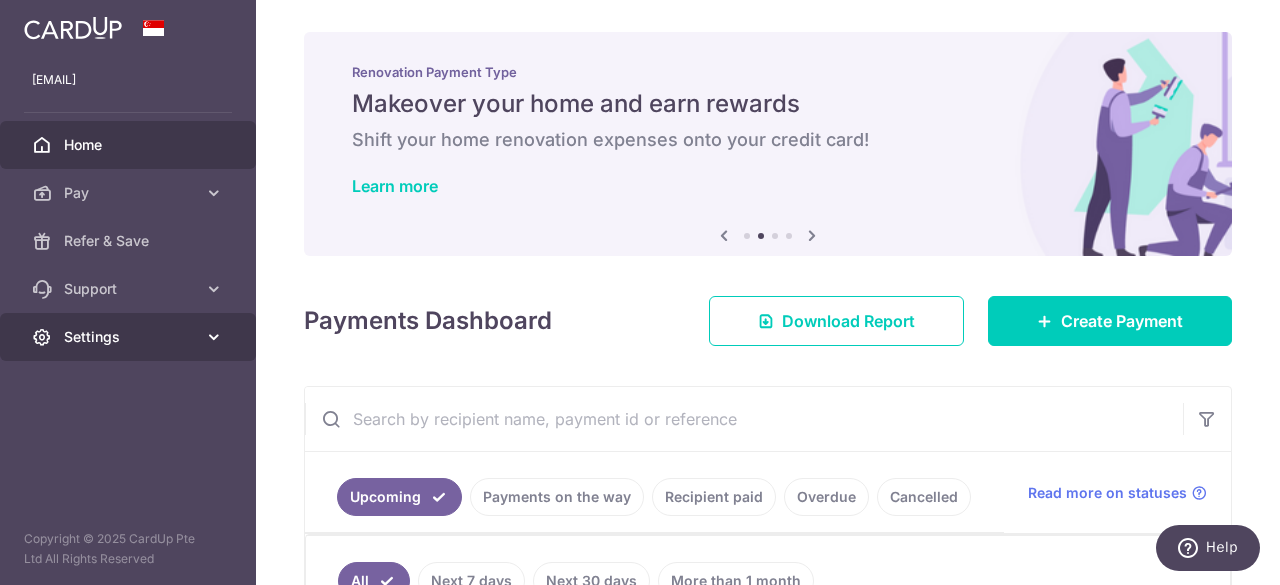 click at bounding box center [214, 337] 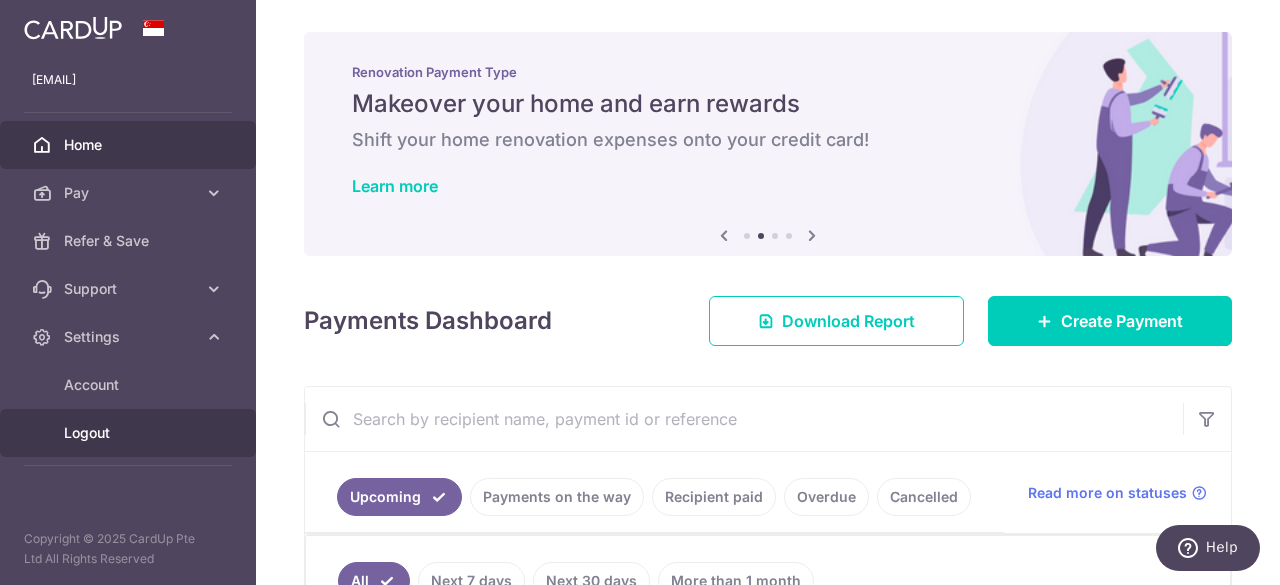 click on "Logout" at bounding box center [130, 433] 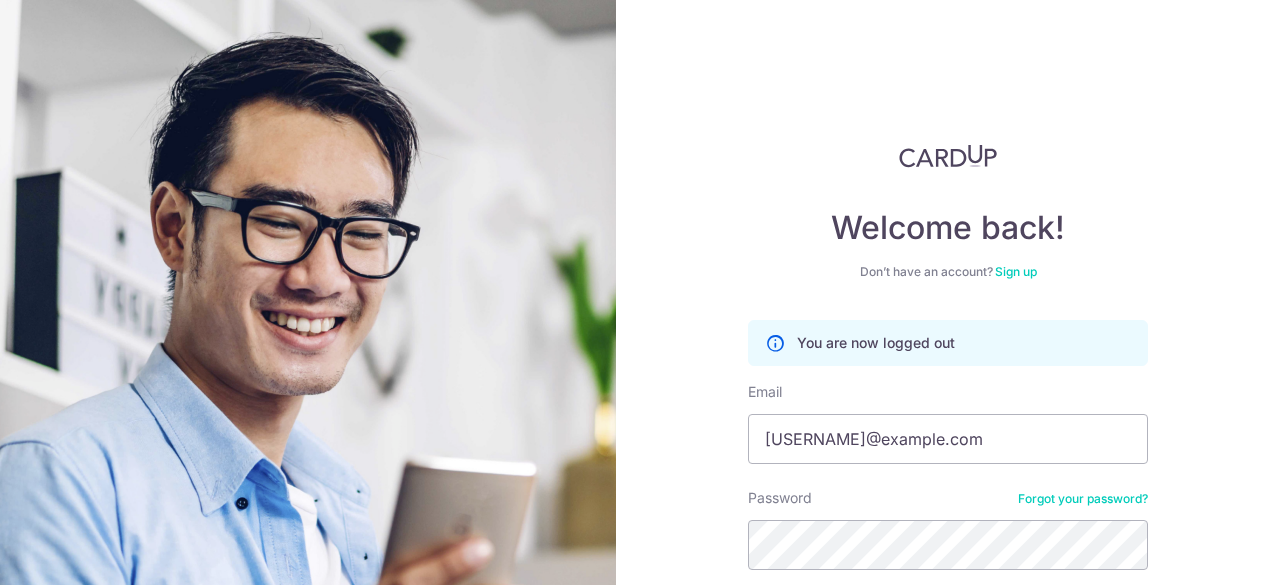 scroll, scrollTop: 0, scrollLeft: 0, axis: both 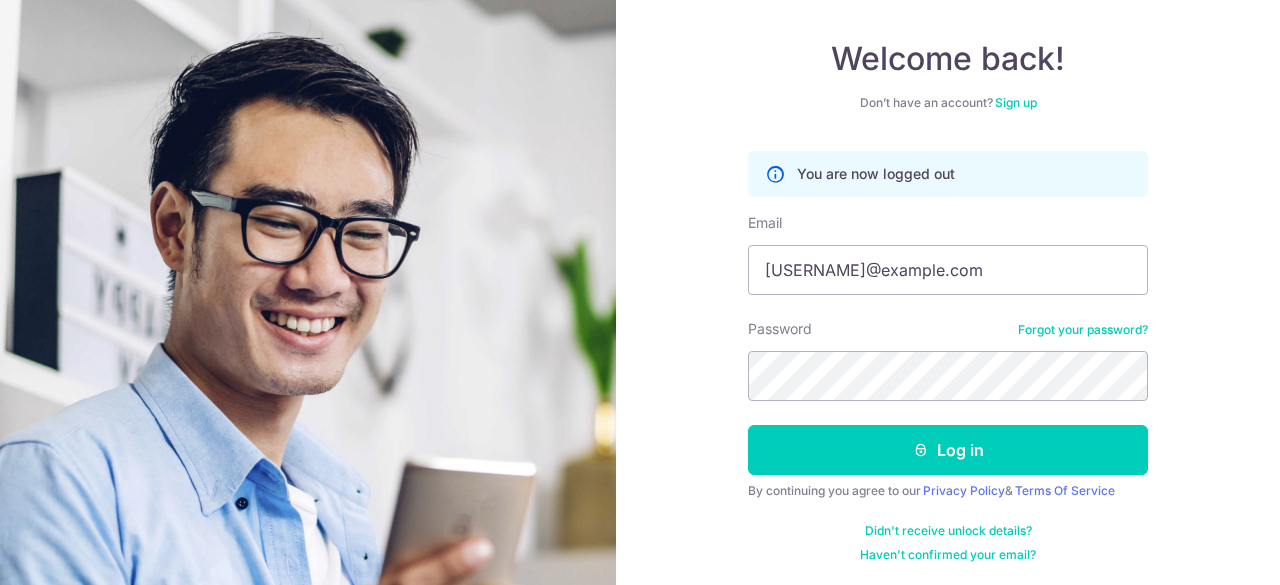 click at bounding box center (748, 295) 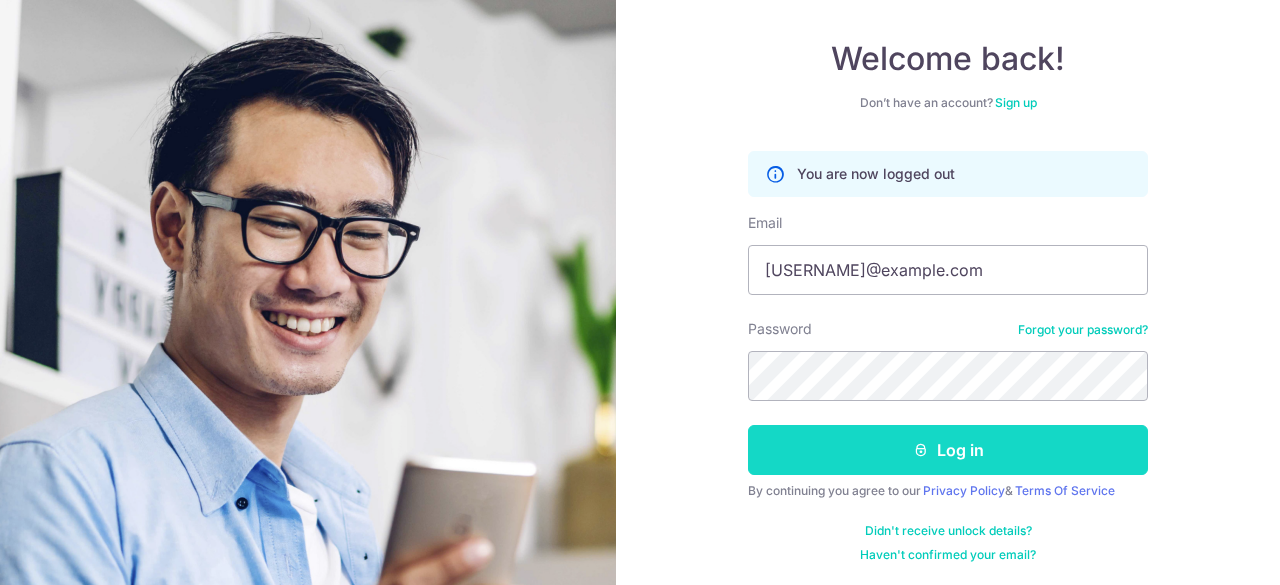 click on "Log in" at bounding box center [948, 450] 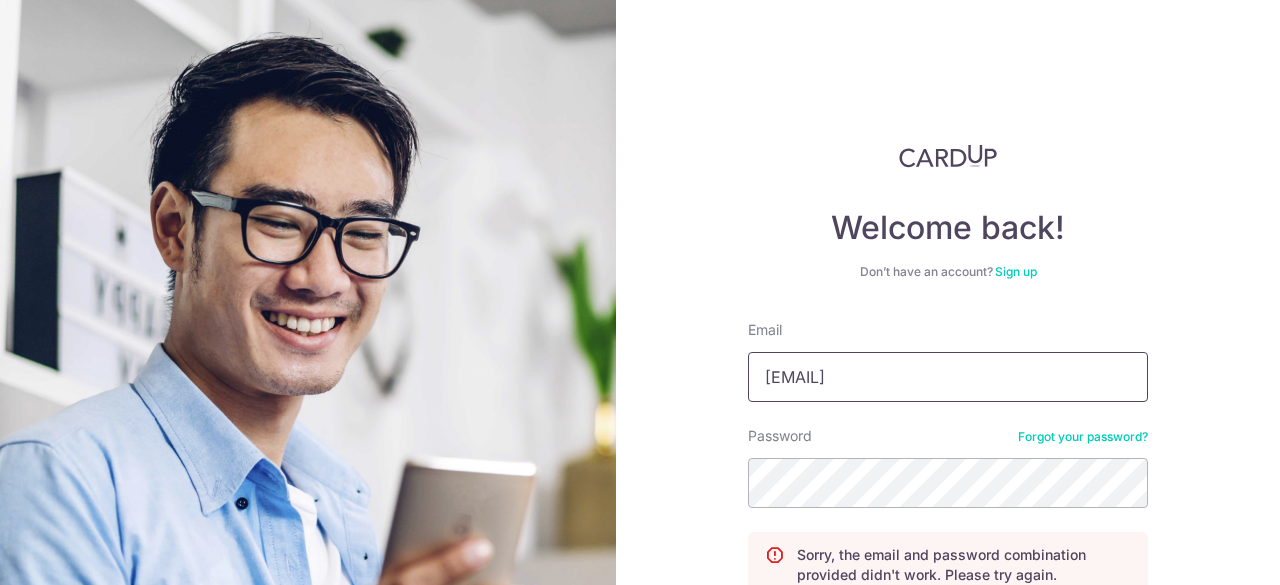 scroll, scrollTop: 0, scrollLeft: 0, axis: both 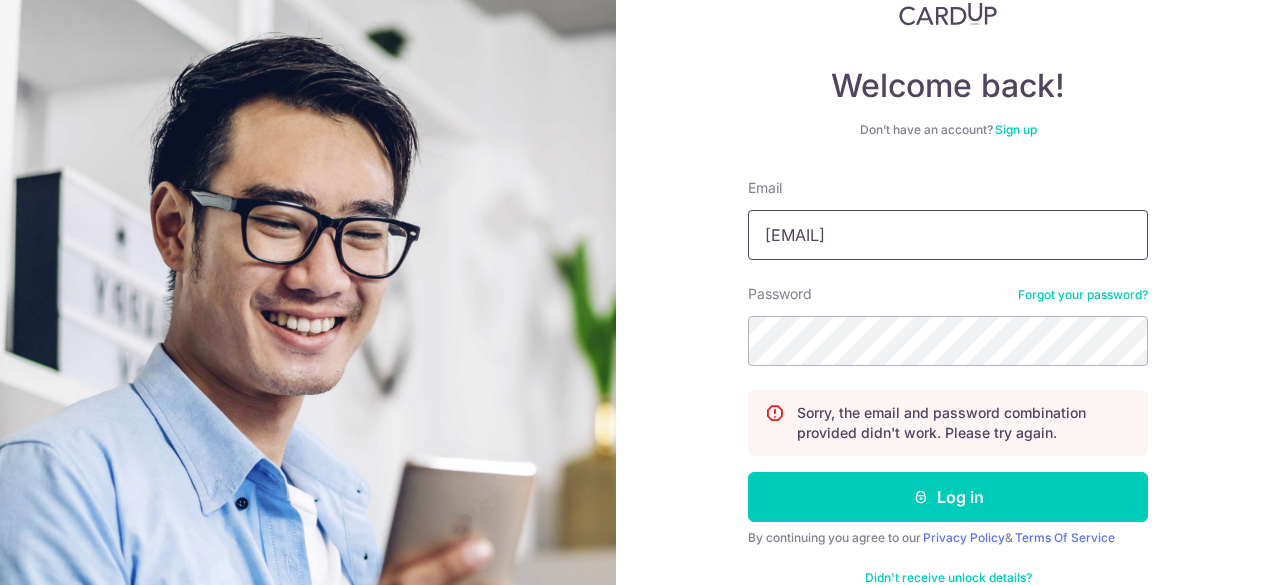 click at bounding box center [748, 260] 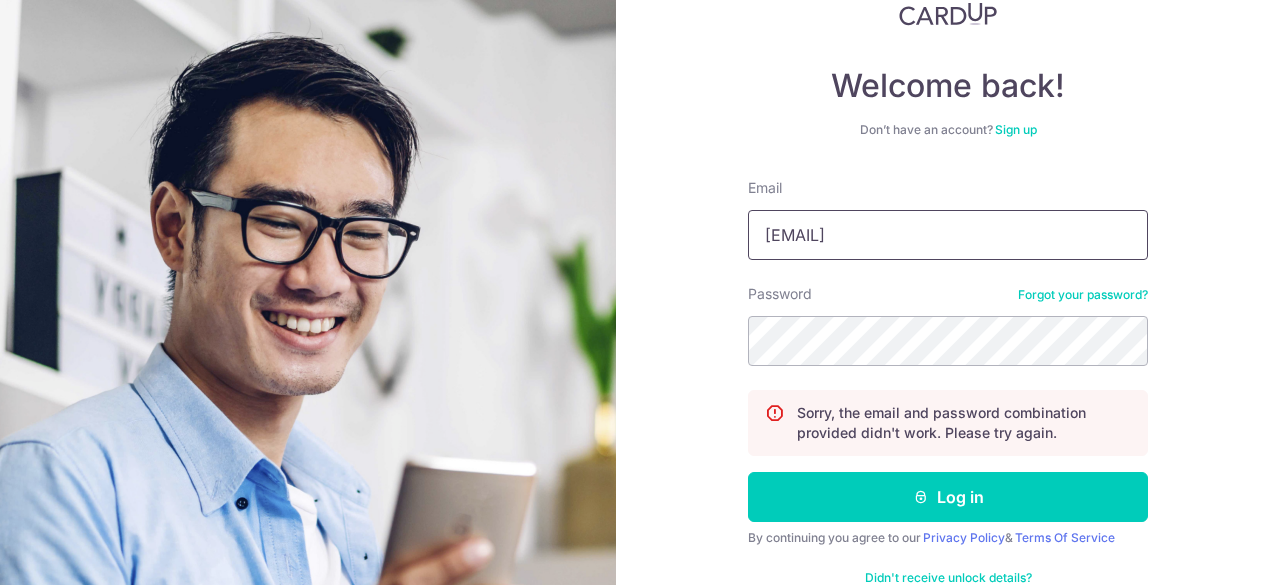 type on "flourfy@gmail.com" 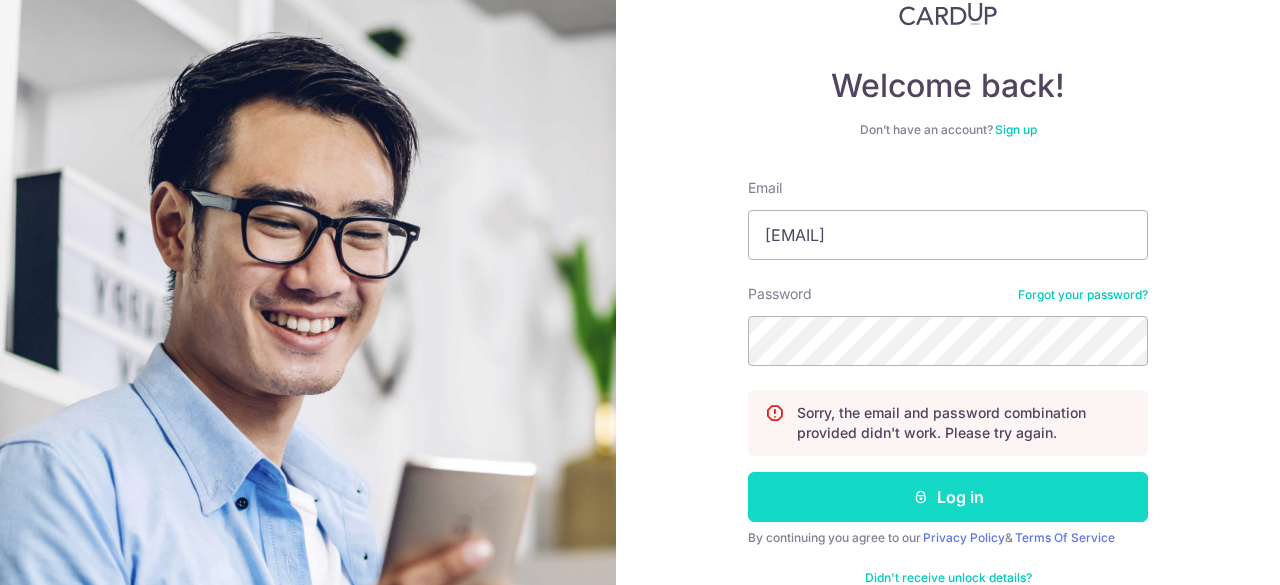 click at bounding box center (921, 497) 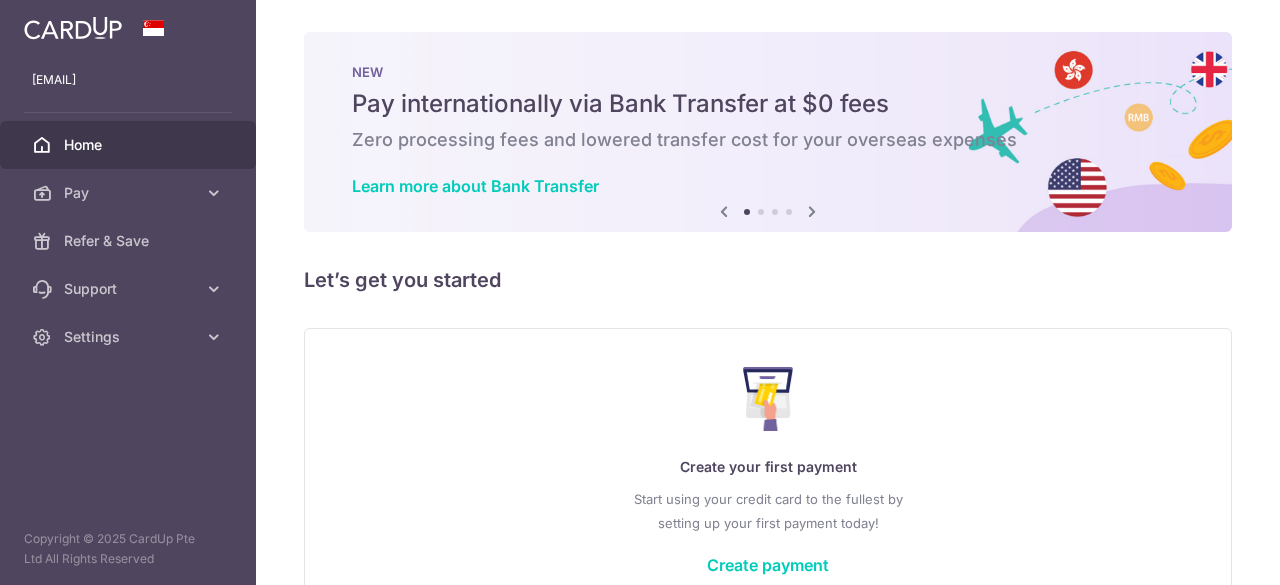 click on "Pay" at bounding box center (130, 193) 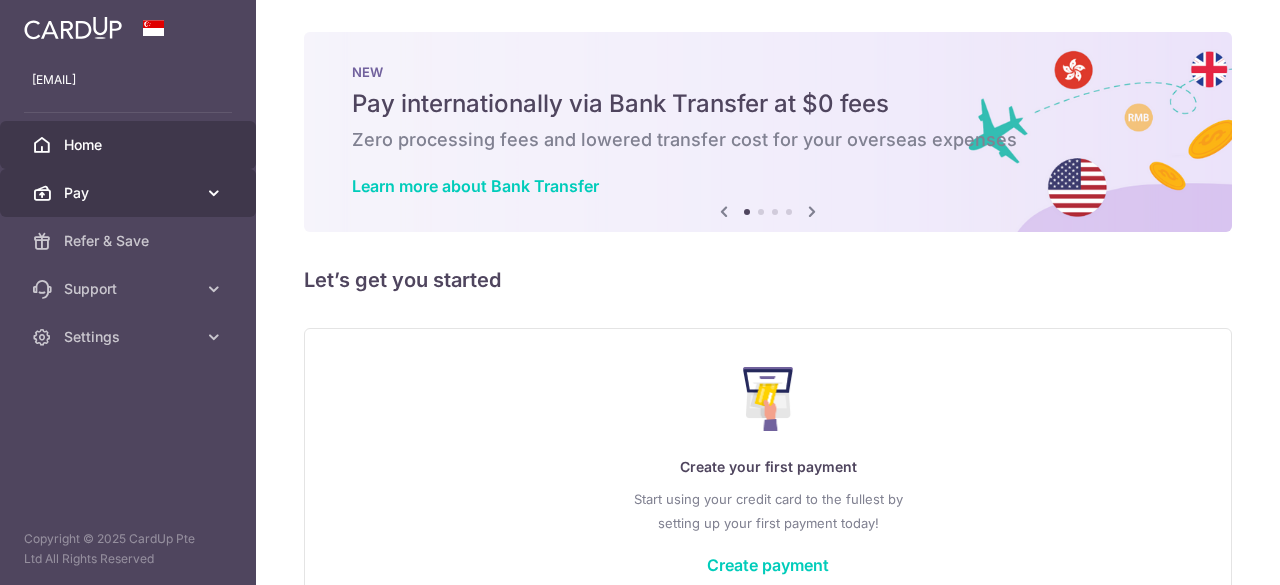 scroll, scrollTop: 0, scrollLeft: 0, axis: both 